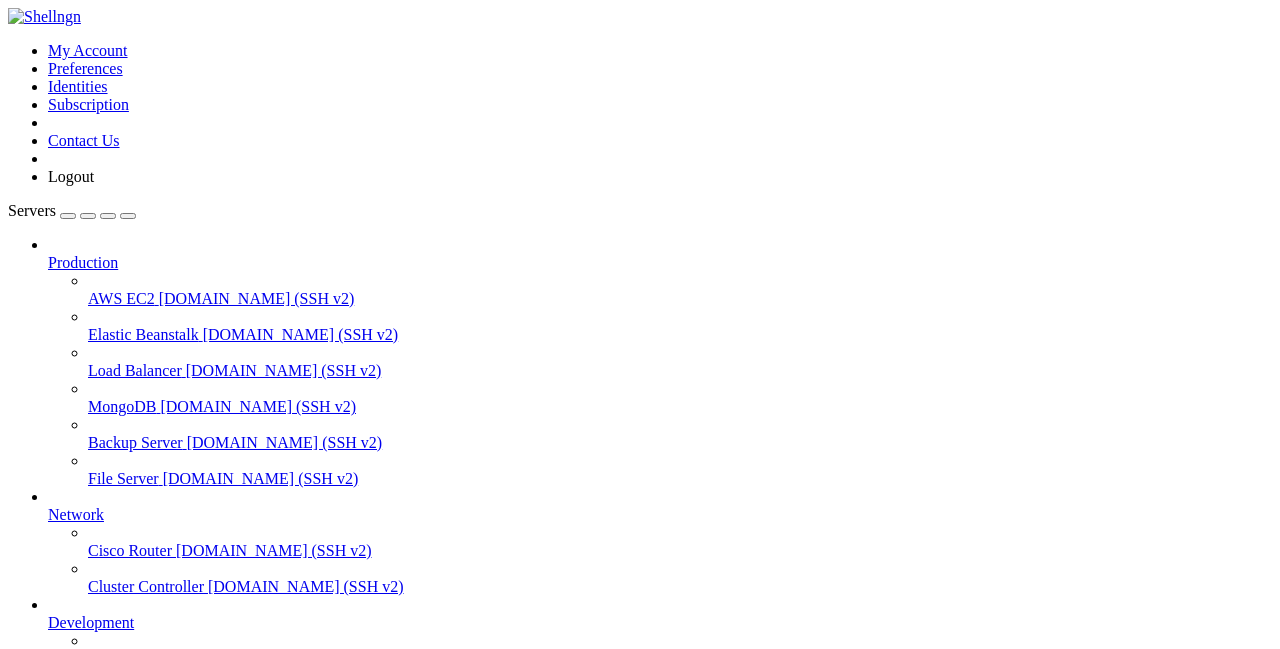 scroll, scrollTop: 0, scrollLeft: 0, axis: both 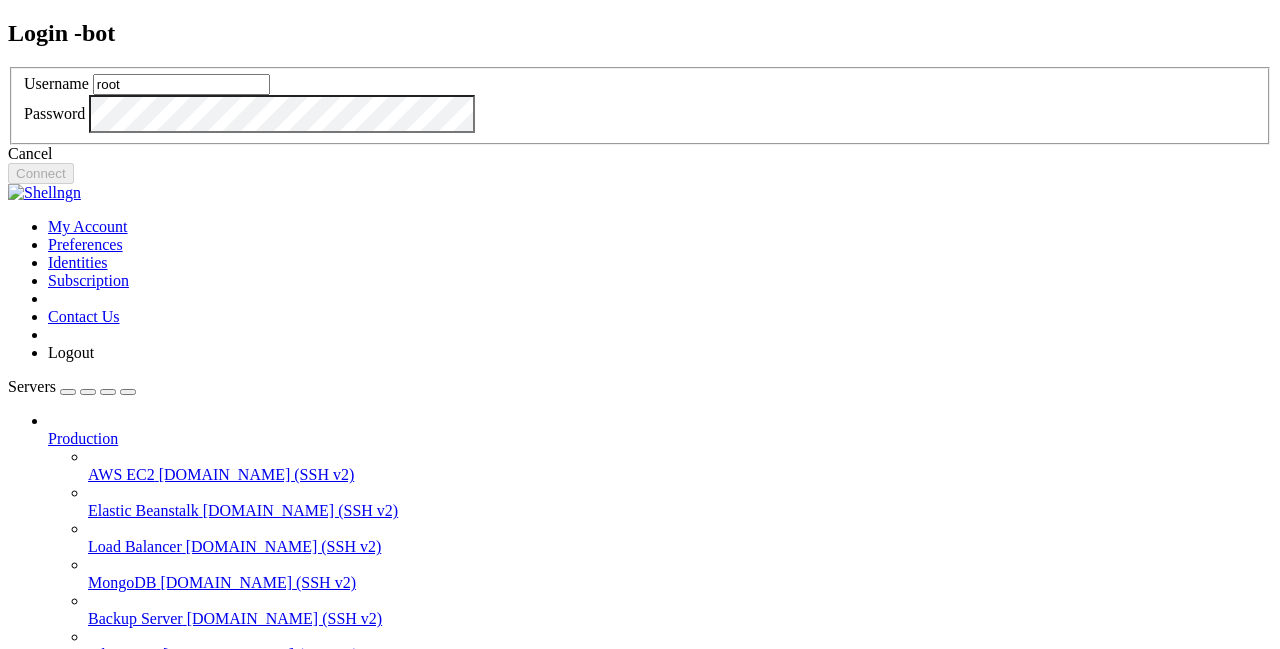 type on "root" 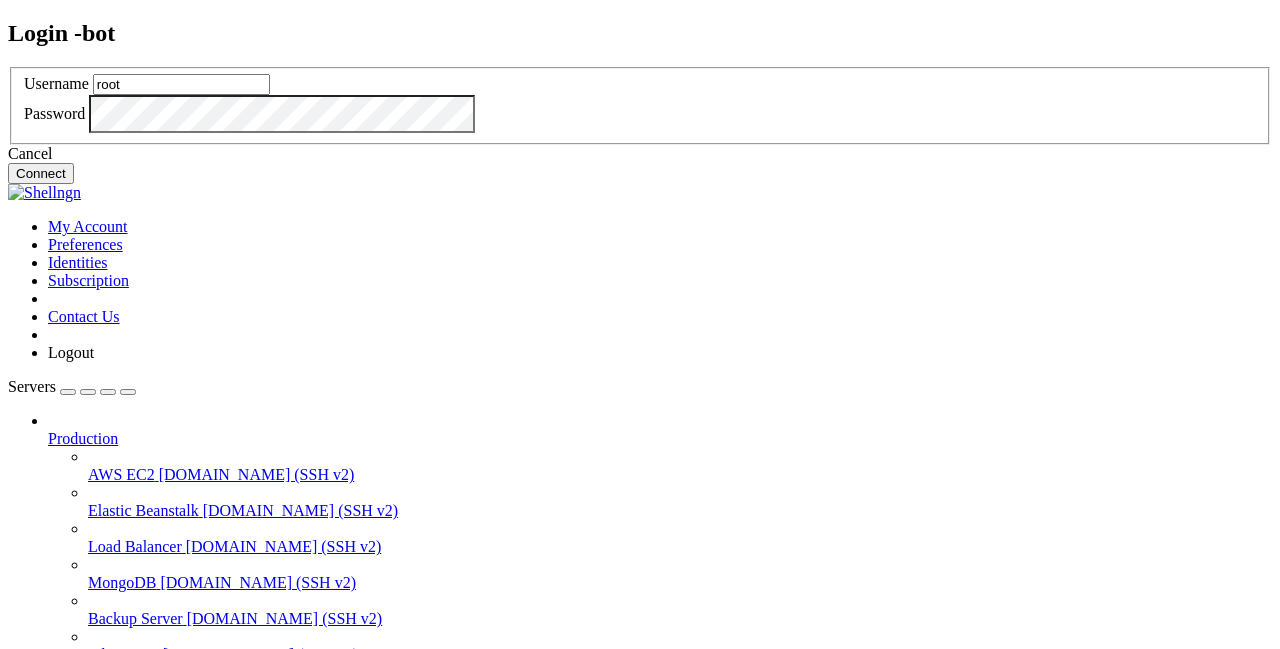 click on "Connect" at bounding box center [41, 173] 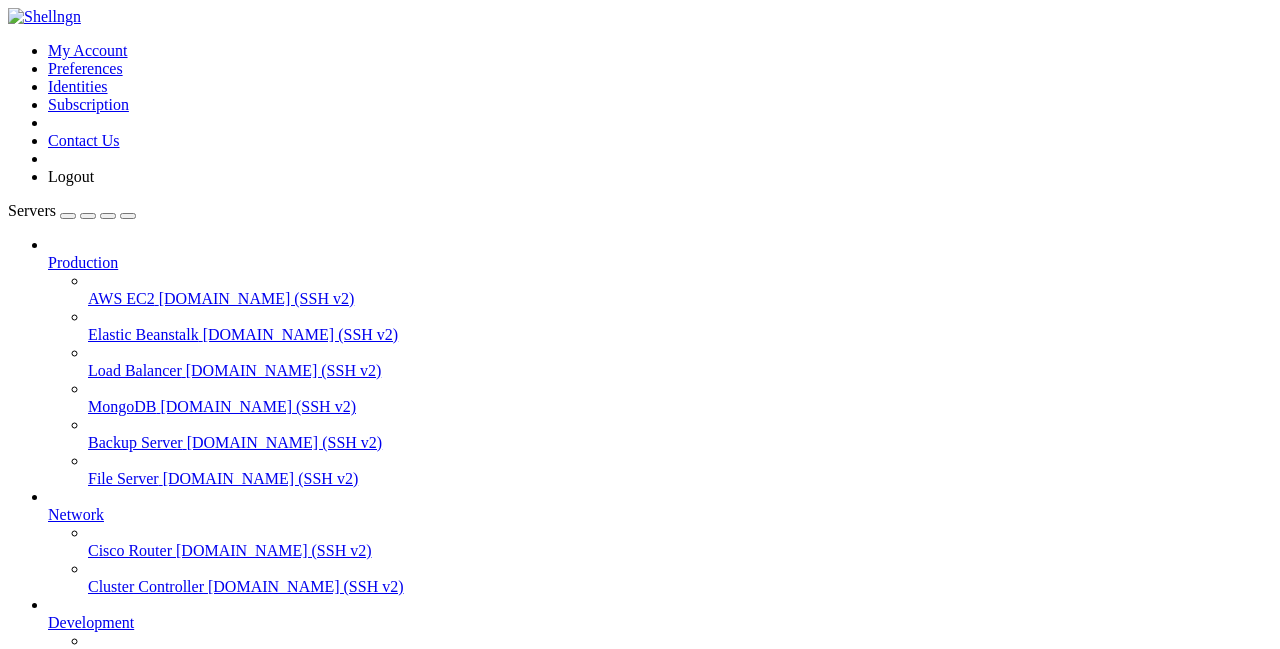 scroll, scrollTop: 1190, scrollLeft: 0, axis: vertical 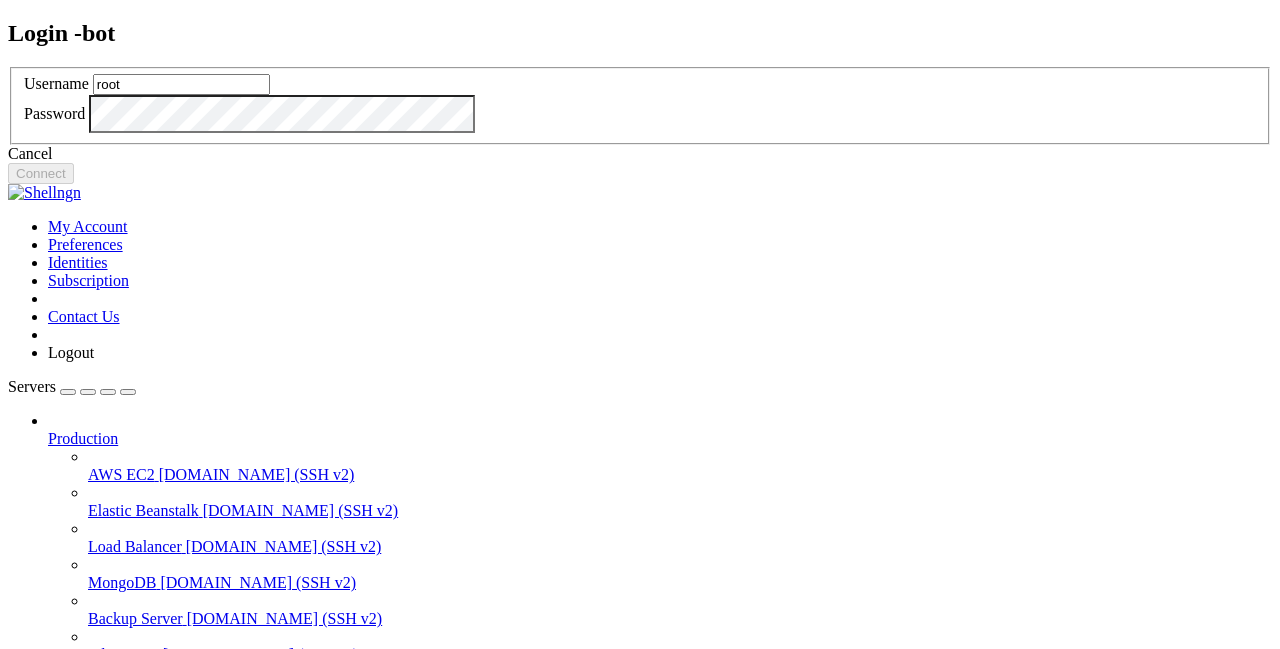 type on "root" 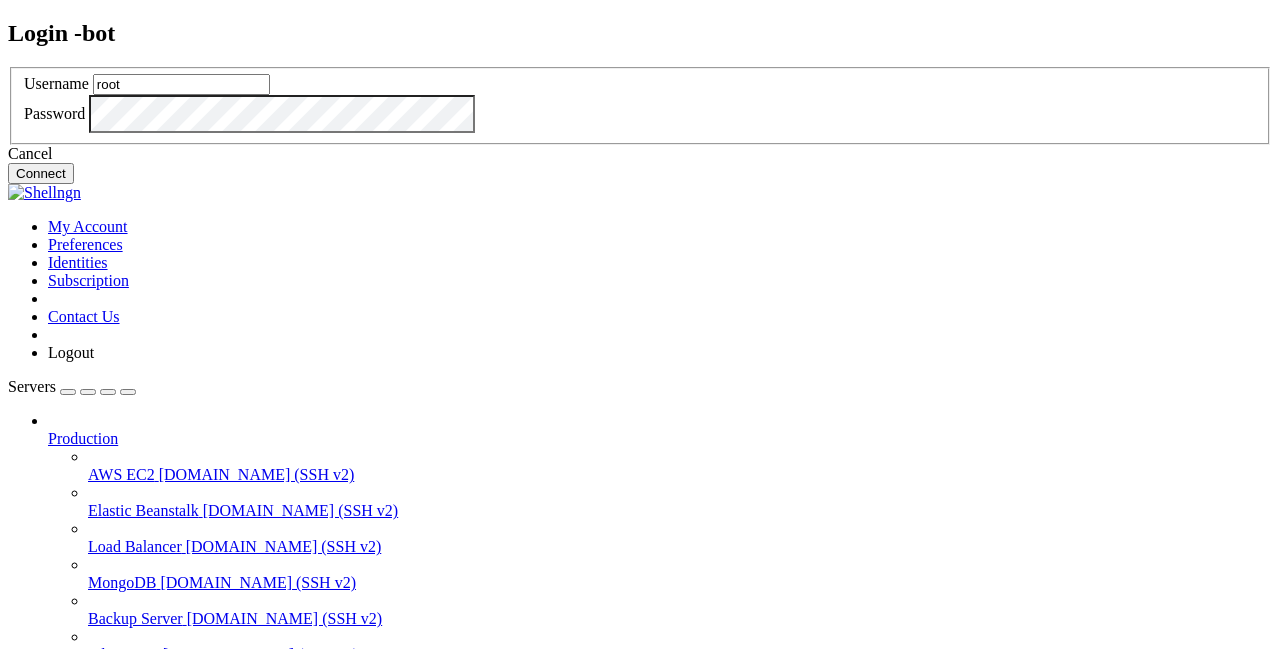 click on "Connect" at bounding box center [41, 173] 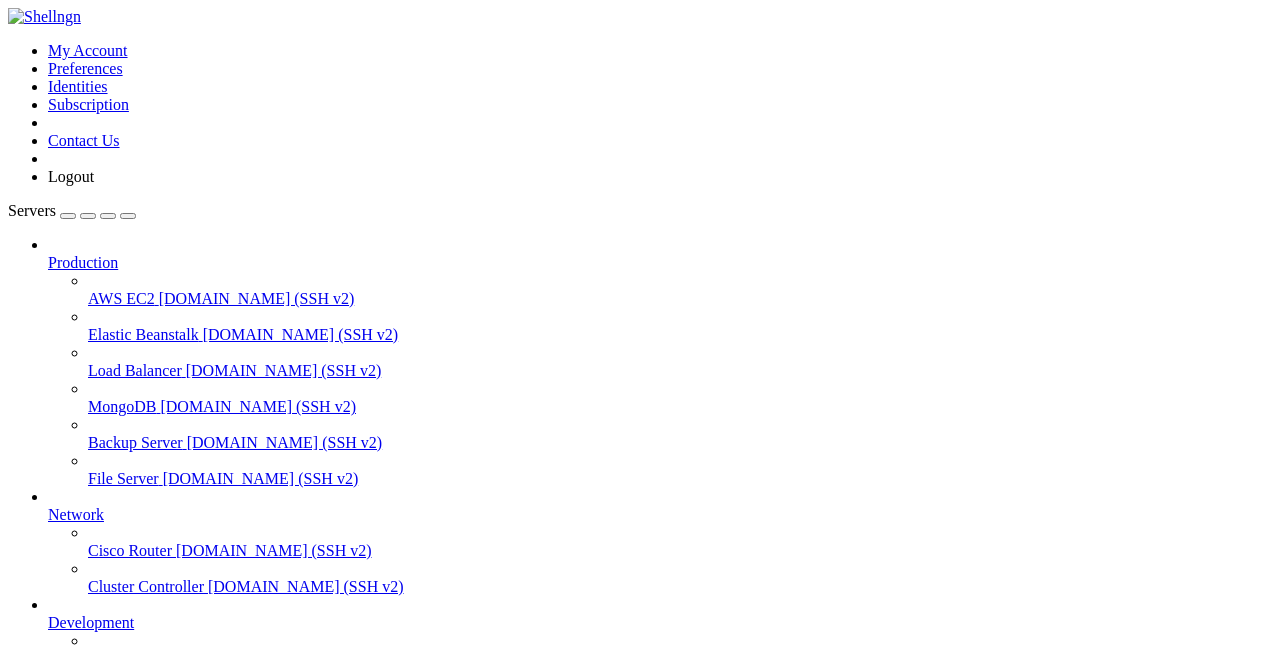 click on "  xau_live_bot" at bounding box center [55, 1331] 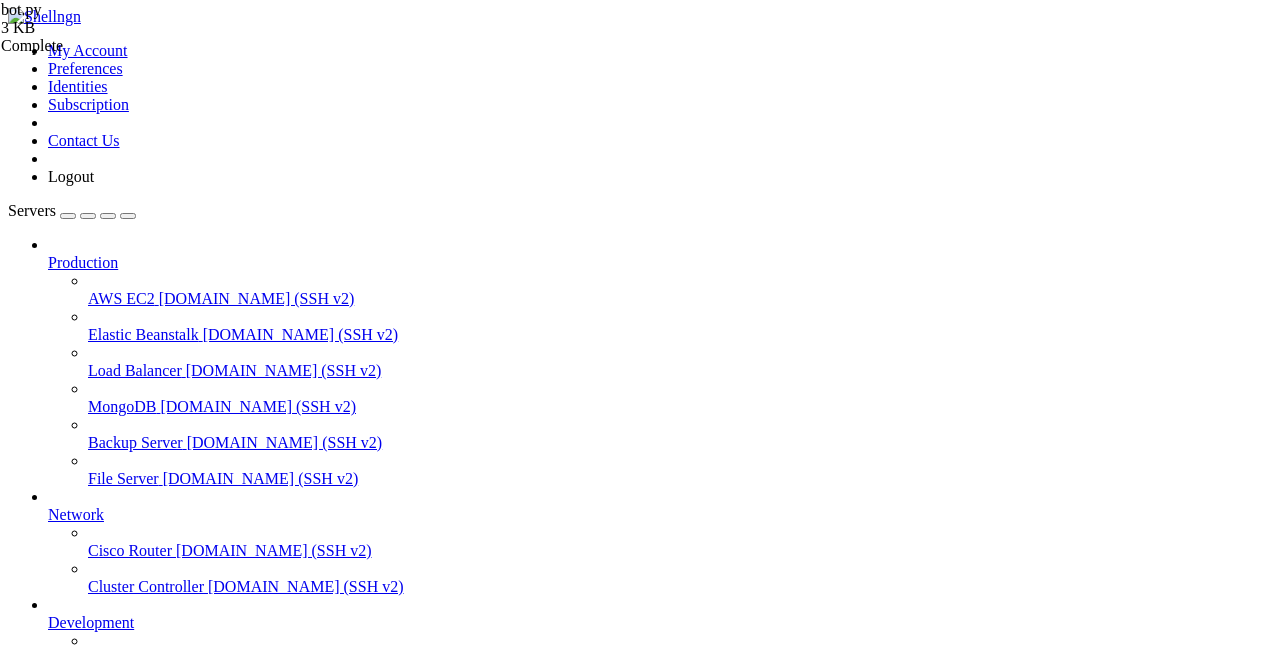click on "import   pandas   as   pd import   numpy   as   np import   requests import   time from   datetime   import   datetime import   telegram # === USER SETTINGS === API_KEY   =   "402ffb844d7d47b78fc406d743931560" BOT_TOKEN   =   "7961381814:AAGCVzM3PG-k8PS45uLaUk86Iy0Kwrm0l24" CHAT_ID   =   "-1002854811735" SYMBOL   =   "XAU/USD" INTERVAL   =   "1h" SIGNAL_INTERVAL   =   300    # every 5 minutes SWING_LOOKBACK   =   5 ATR_PERIOD   =   14 RSI_PERIOD   =   14 bot   =   telegram . Bot ( token = BOT_TOKEN ) # === Indicators === def   calculate_rsi ( close_prices ,   period ) :       delta   =   close_prices . diff ( )       gain   =   np . where ( delta   >   0 ,   delta ,   0 )       loss   =   np . where ( delta   <   0 ,   - delta ,   0 )       avg_gain   =   pd . Series ( gain ) . rolling ( window = period ) . mean ( )       avg_loss   =   pd . Series ( loss ) . rolling ( window = period ) . mean ( )       rs   =   avg_gain   /   avg_loss       return   100   -   ( 100   /   ( 1   +   rs )) def   calculate_atr (" at bounding box center [655, 2116] 